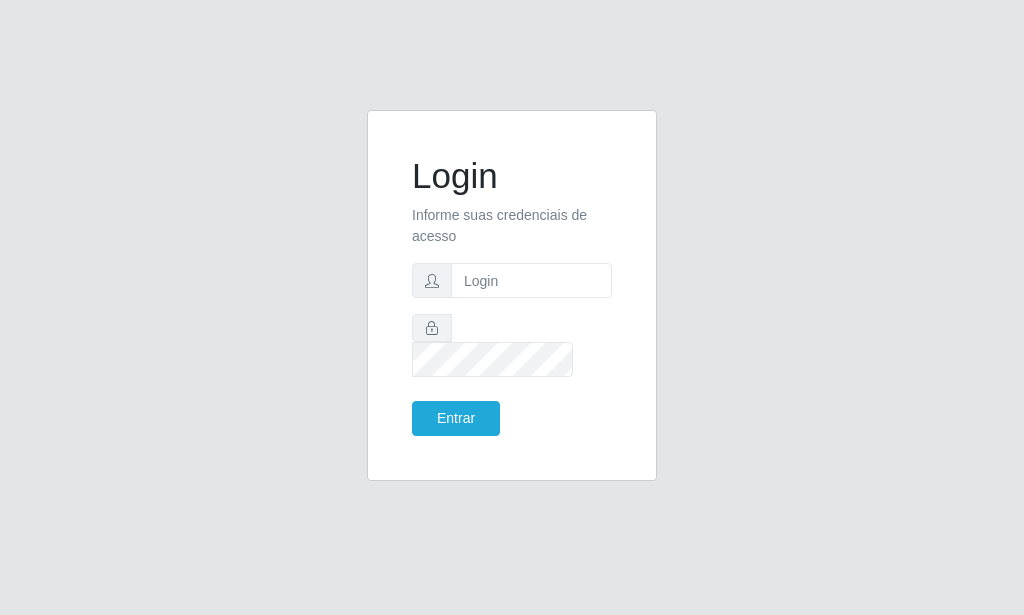 scroll, scrollTop: 0, scrollLeft: 0, axis: both 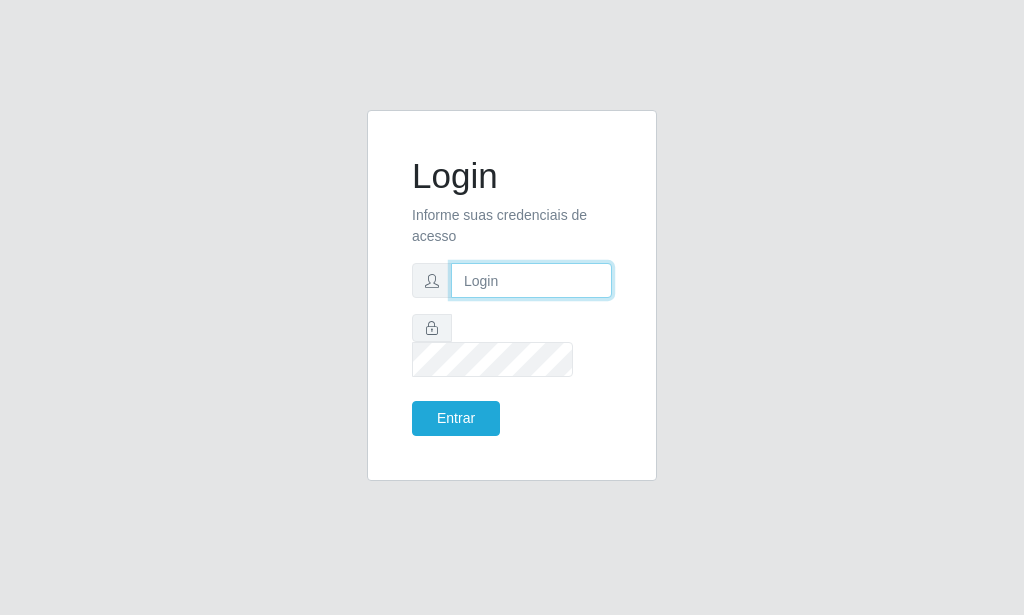 click at bounding box center (531, 280) 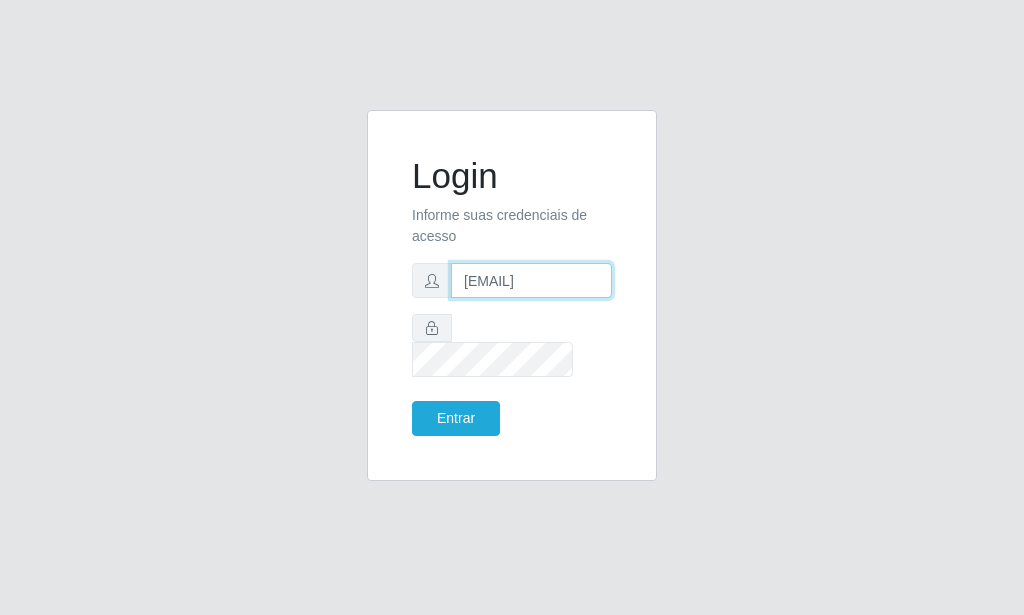scroll, scrollTop: 0, scrollLeft: 2, axis: horizontal 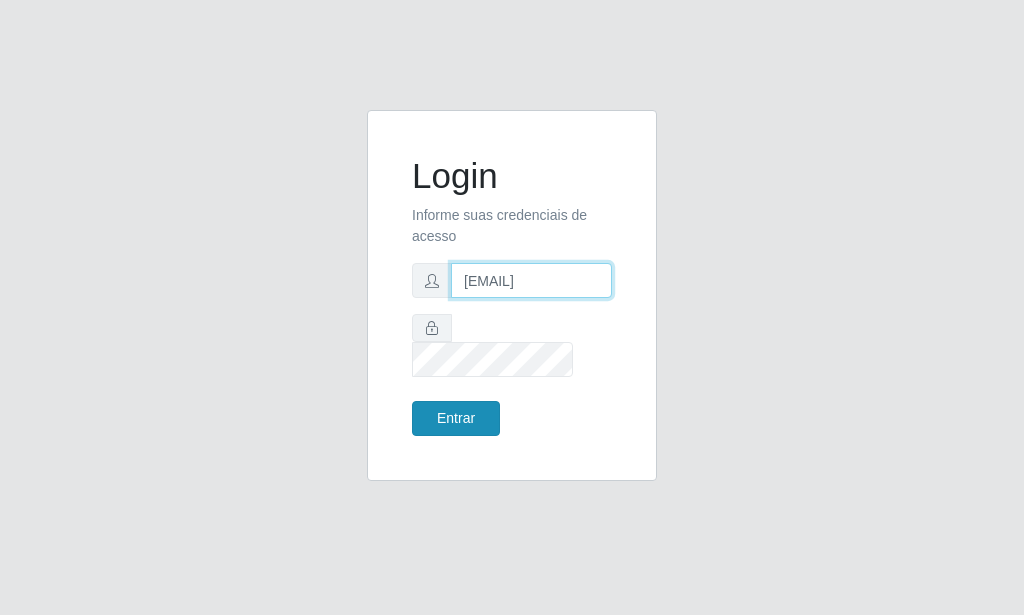 type on "[EMAIL]" 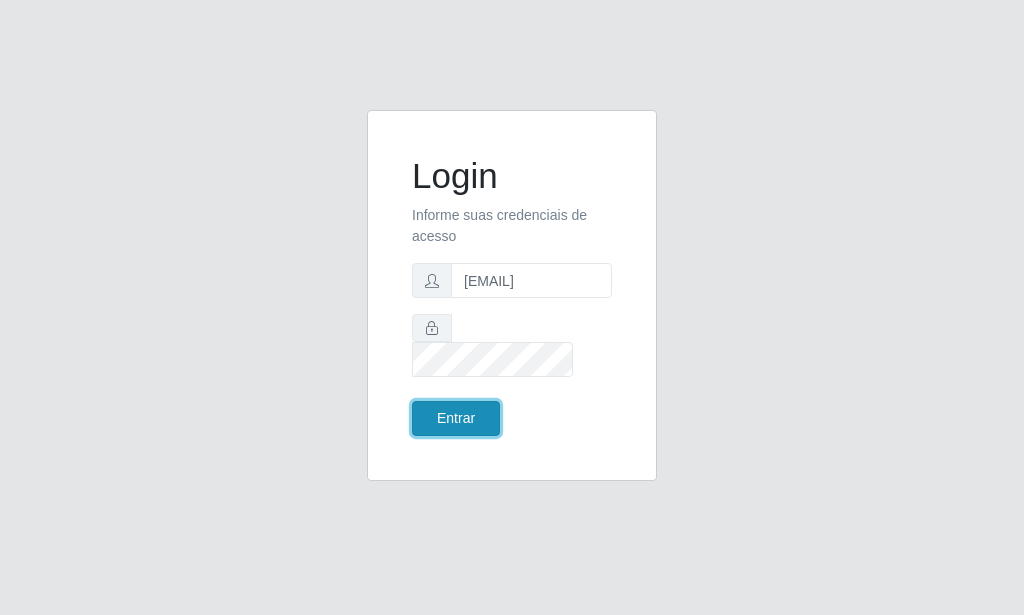 click on "Entrar" at bounding box center [456, 418] 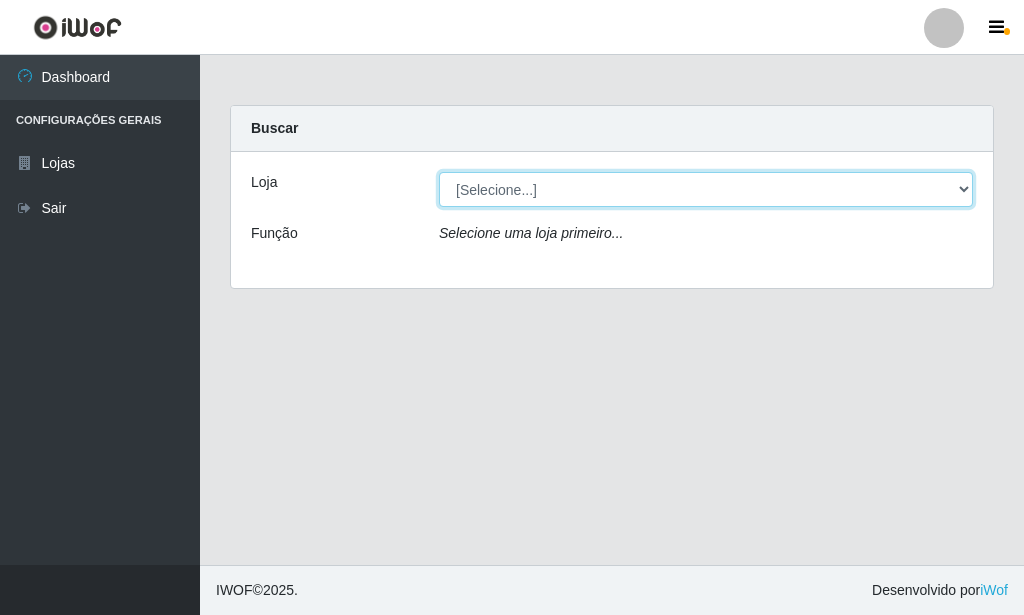 click on "[Selecione...] Rede Potiguar 6 - [CITY]" at bounding box center [706, 189] 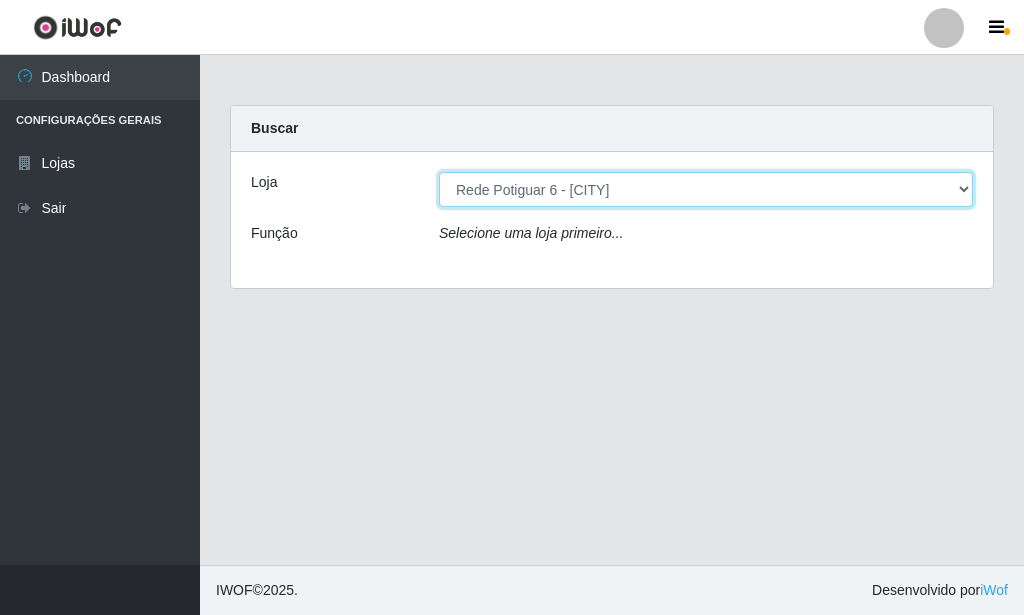click on "Rede Potiguar 6 - [CITY]" at bounding box center [0, 0] 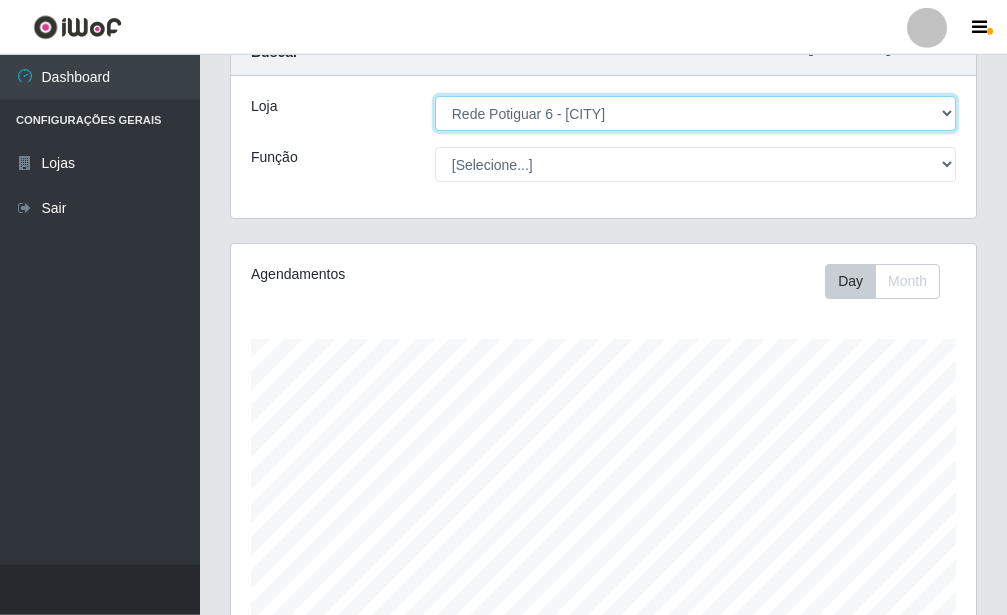 scroll, scrollTop: 170, scrollLeft: 0, axis: vertical 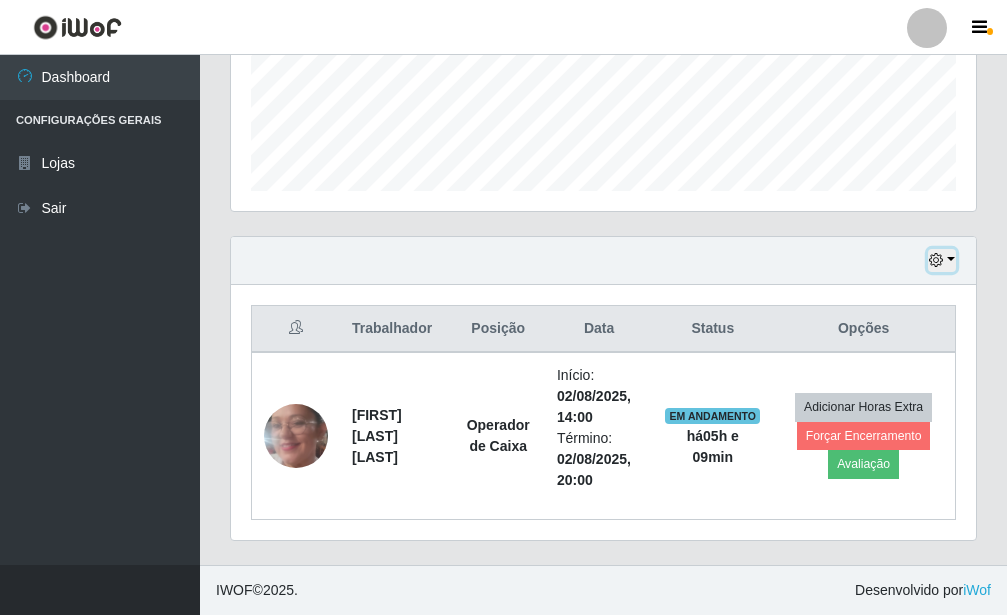 click at bounding box center (942, 260) 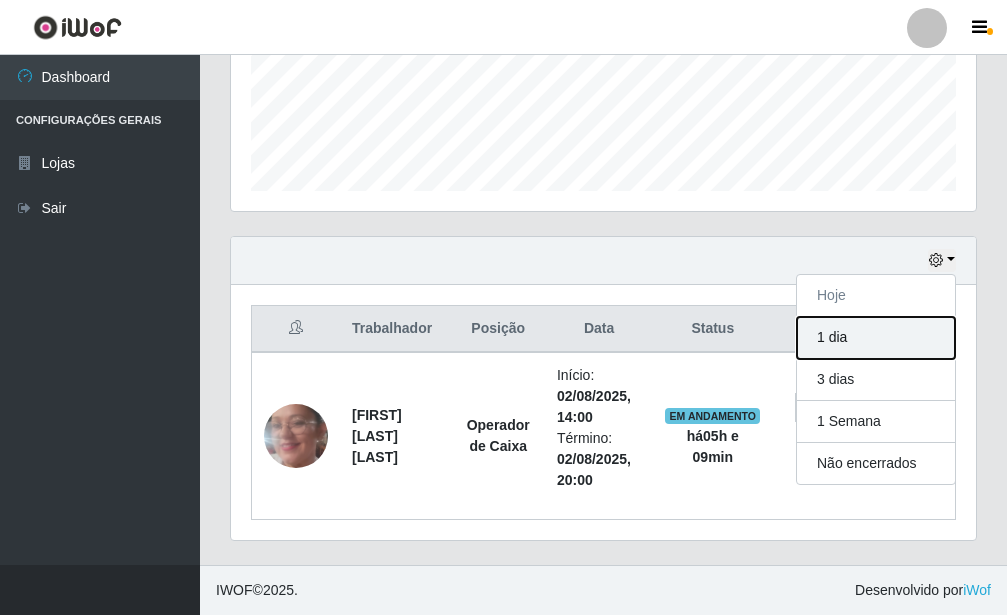 click on "1 dia" at bounding box center [876, 338] 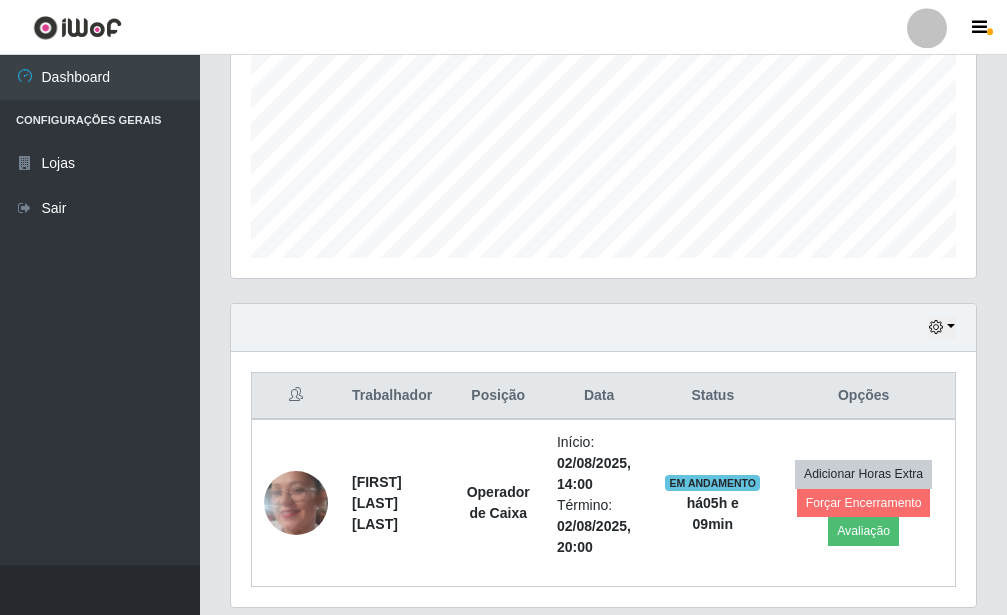 scroll, scrollTop: 524, scrollLeft: 0, axis: vertical 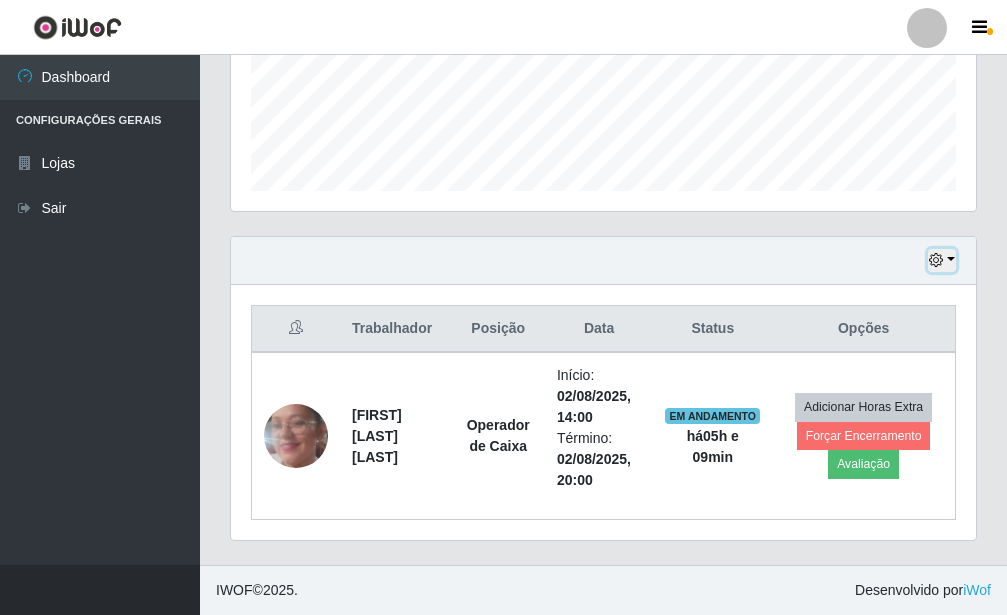 click at bounding box center (942, 260) 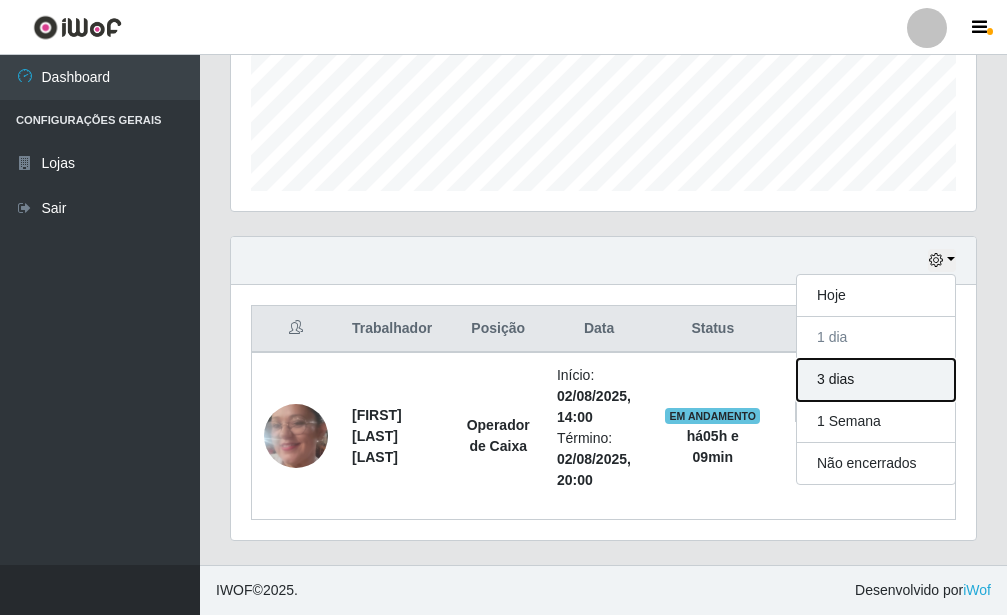 click on "3 dias" at bounding box center [876, 380] 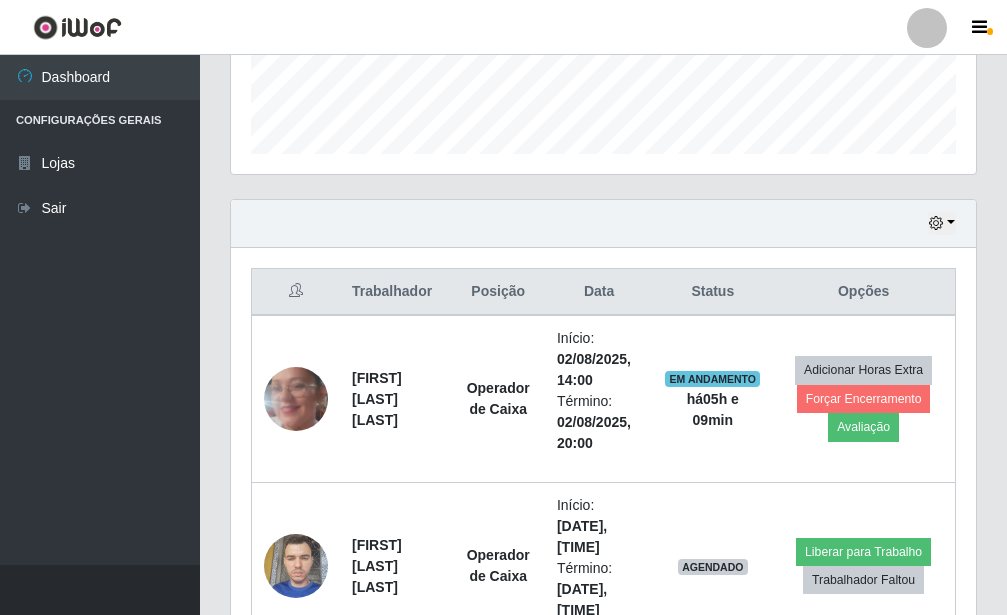 scroll, scrollTop: 691, scrollLeft: 0, axis: vertical 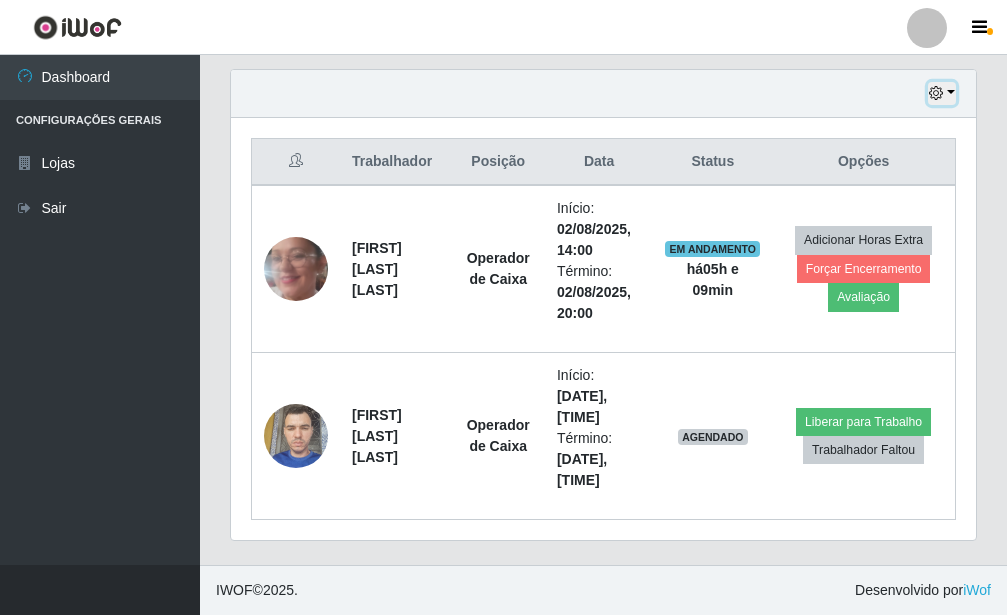 click at bounding box center (942, 93) 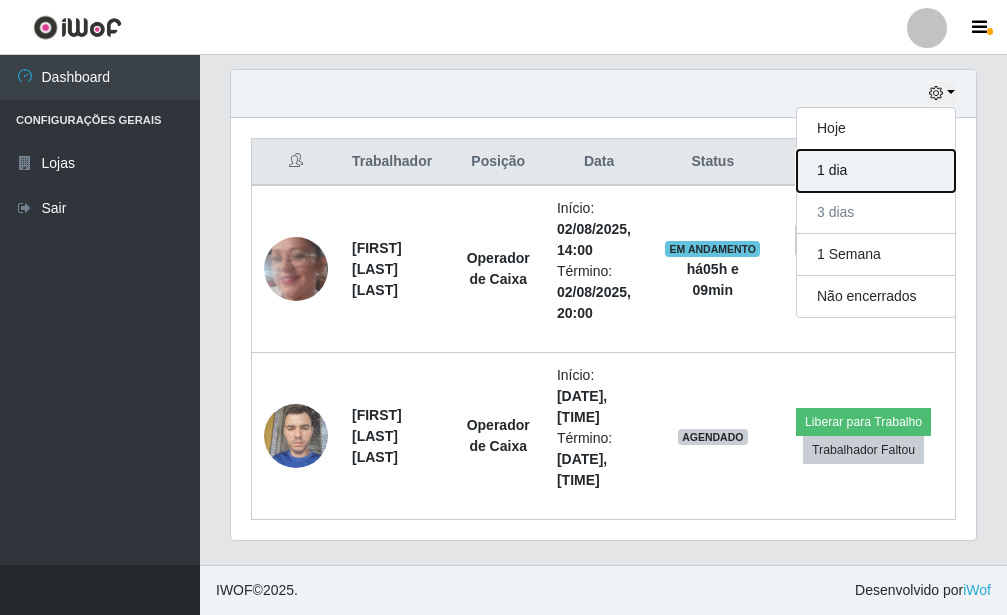 click on "1 dia" at bounding box center (876, 171) 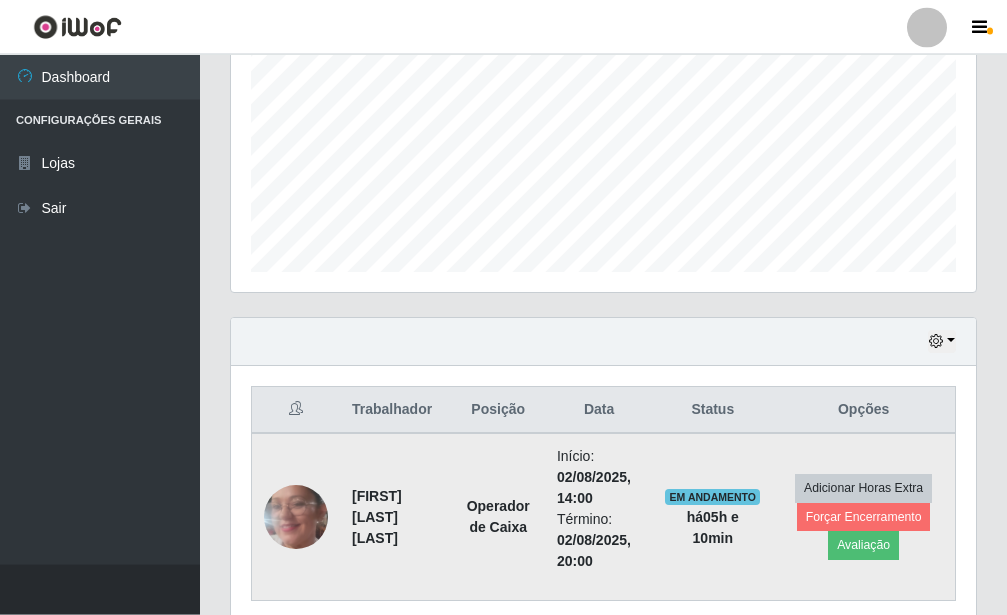 scroll, scrollTop: 524, scrollLeft: 0, axis: vertical 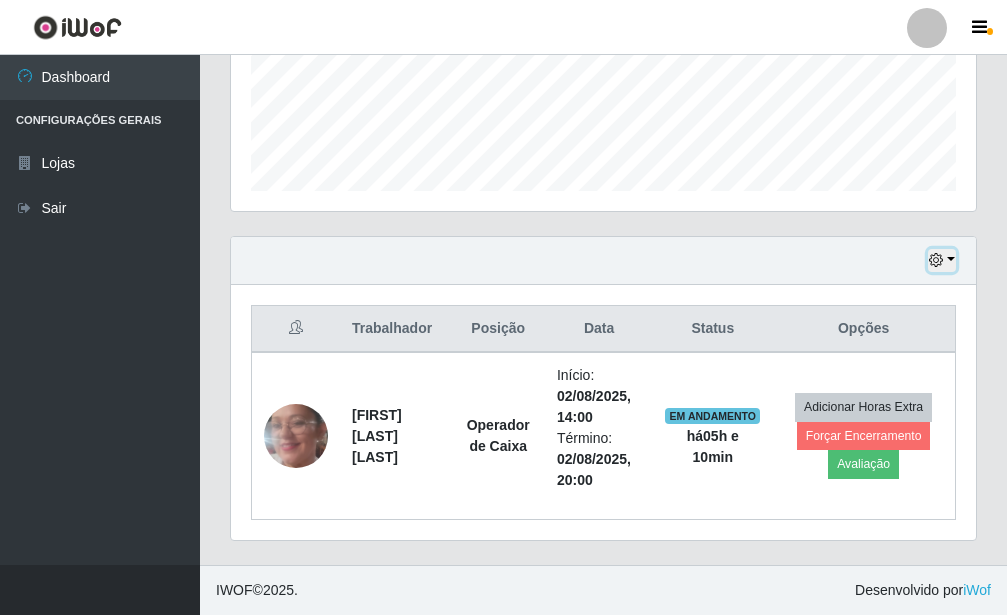 click at bounding box center (942, 260) 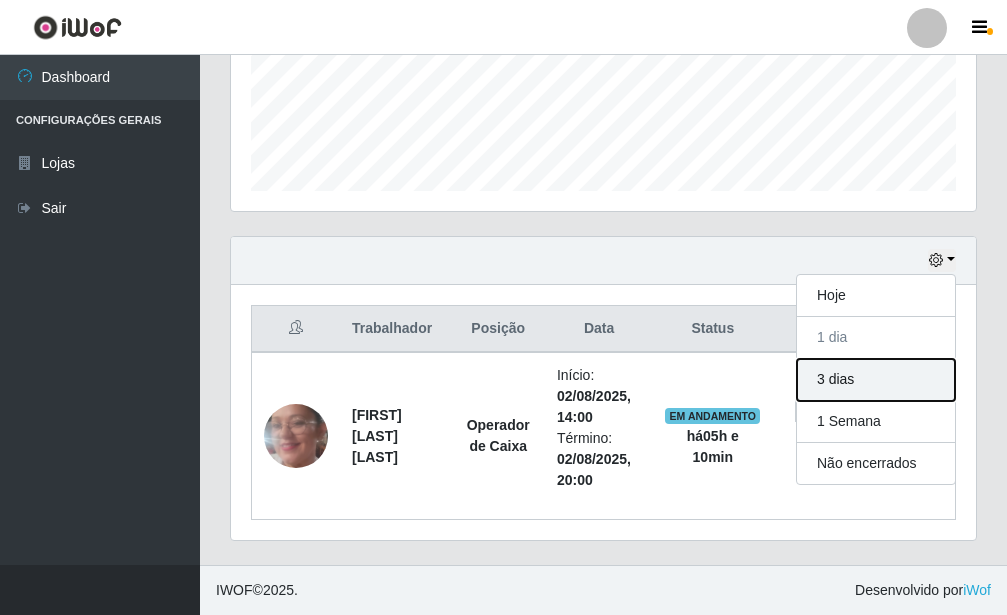 click on "3 dias" at bounding box center (876, 380) 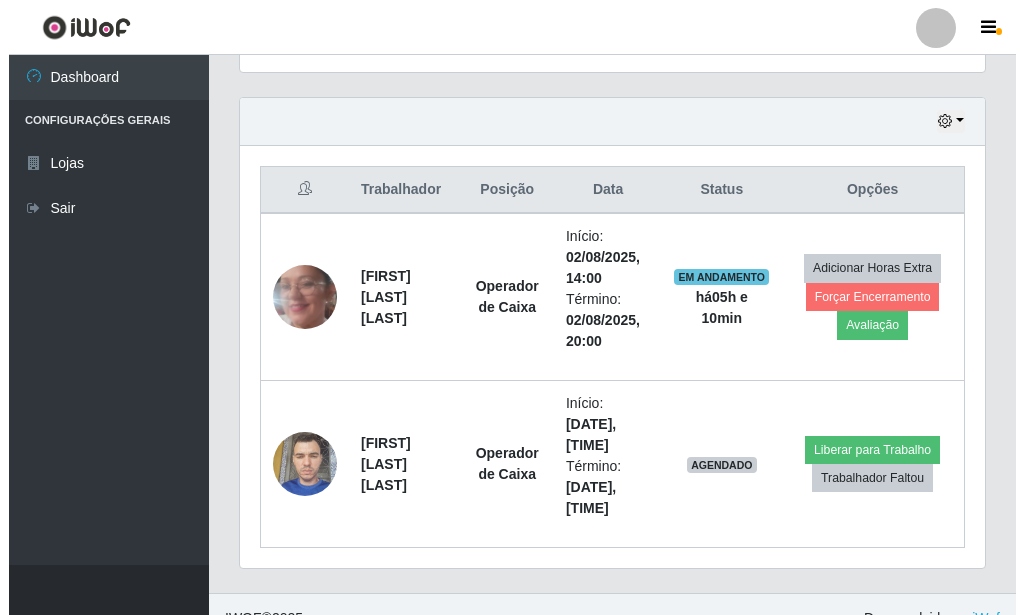 scroll, scrollTop: 691, scrollLeft: 0, axis: vertical 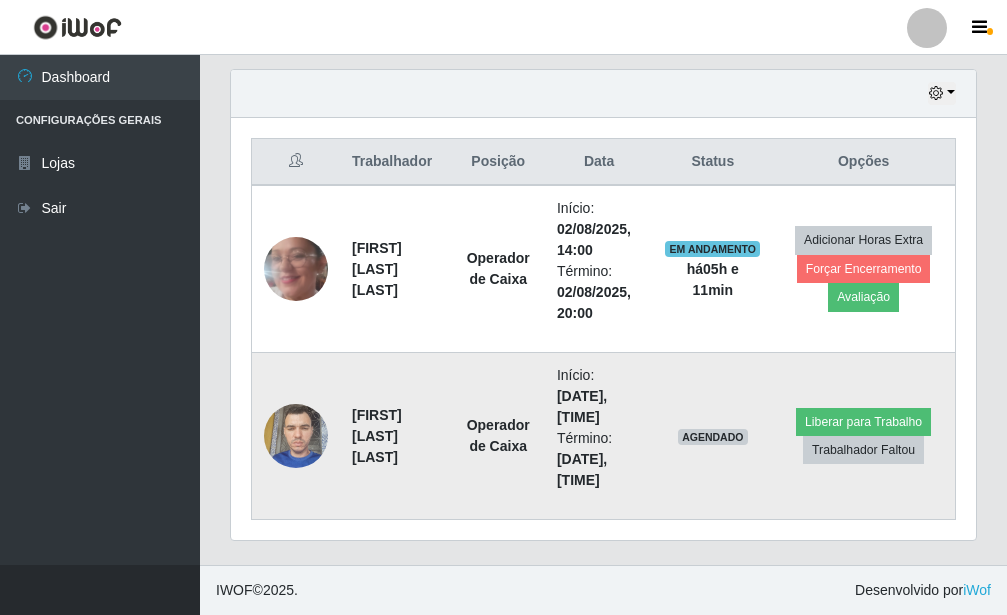 click at bounding box center [296, 435] 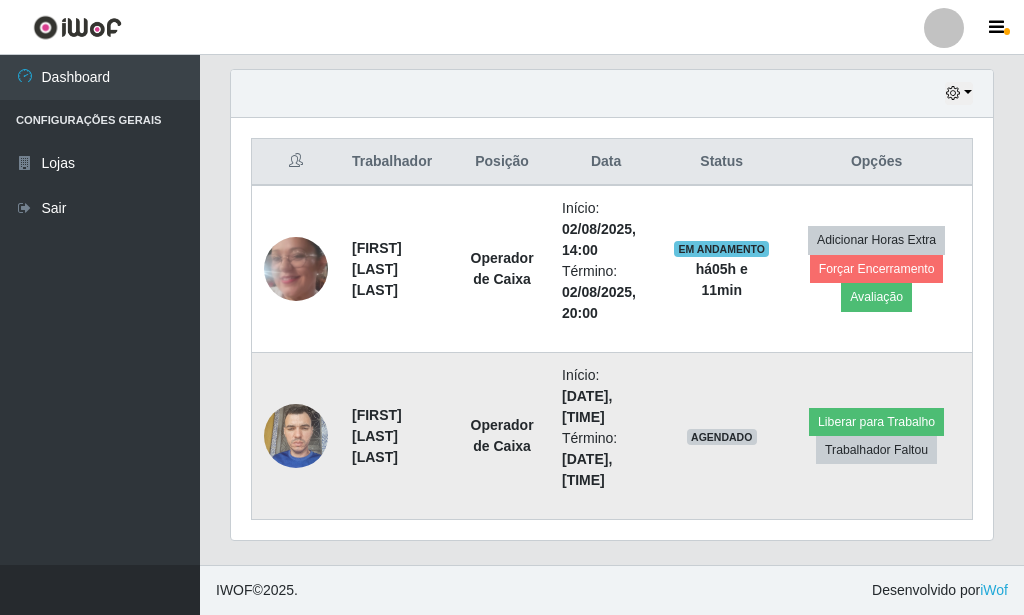 scroll, scrollTop: 999585, scrollLeft: 999255, axis: both 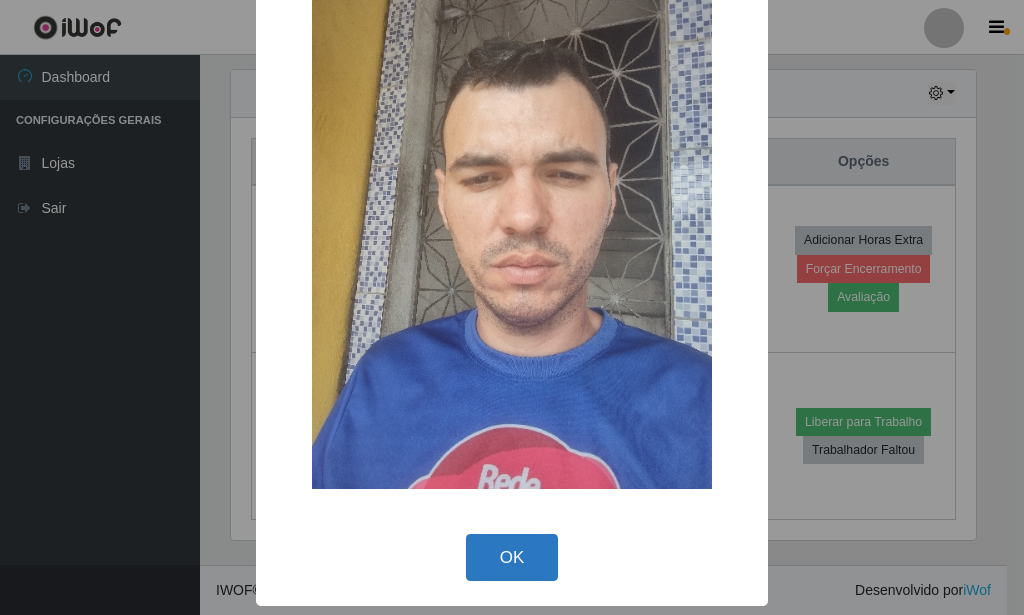 click on "OK" at bounding box center [512, 557] 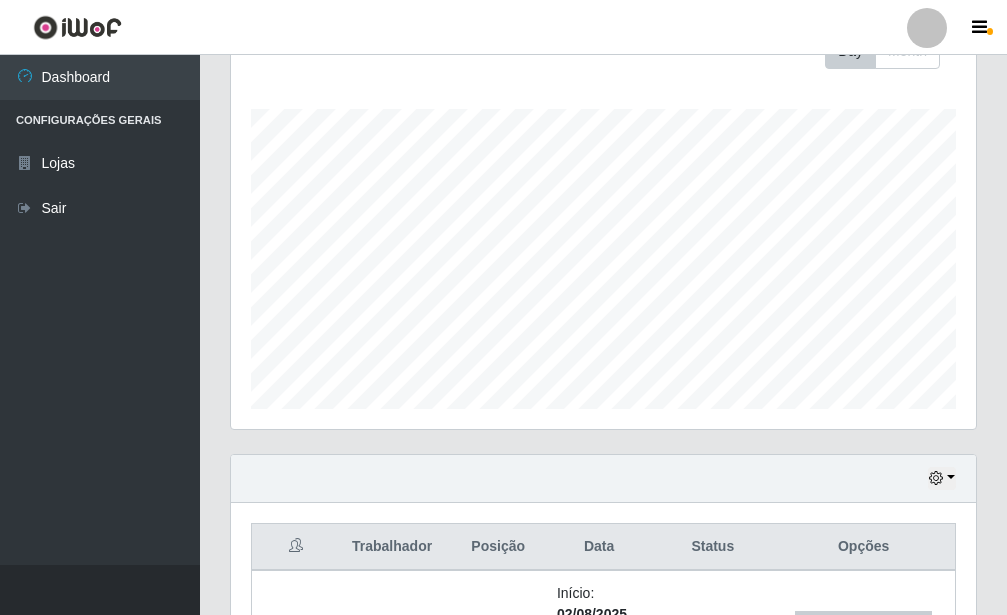 scroll, scrollTop: 510, scrollLeft: 0, axis: vertical 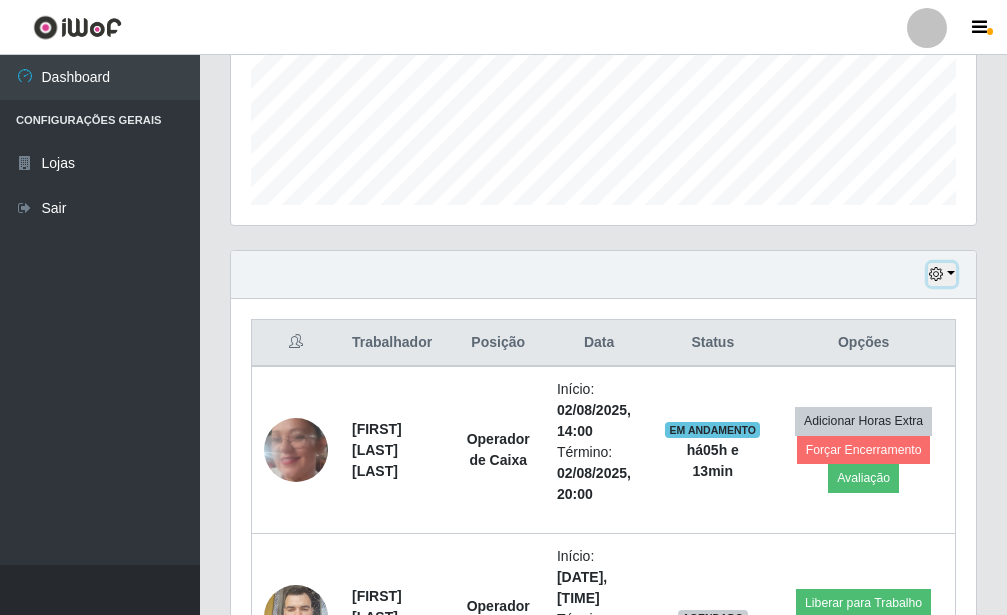 click at bounding box center [942, 274] 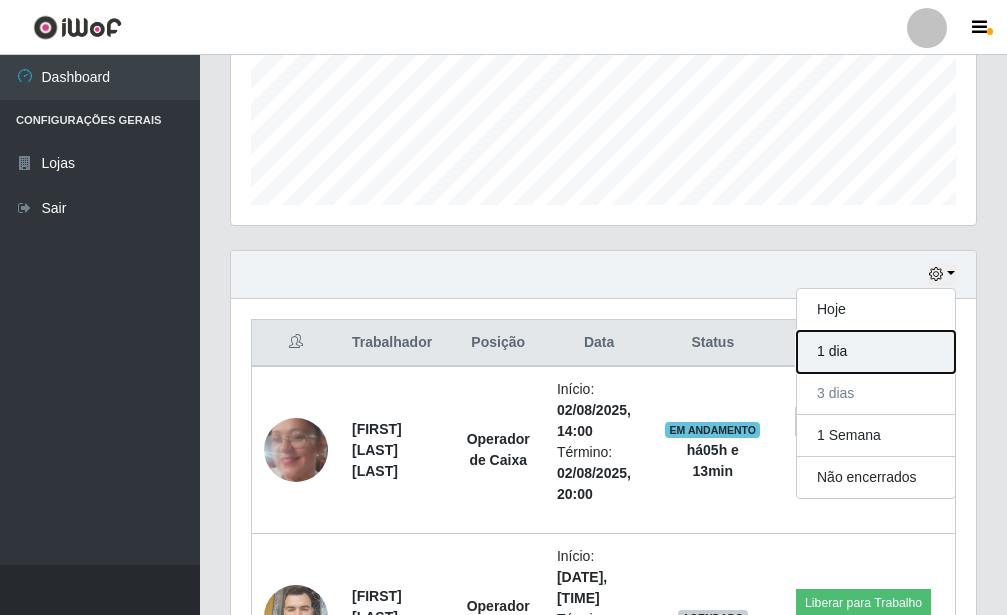 click on "1 dia" at bounding box center [876, 352] 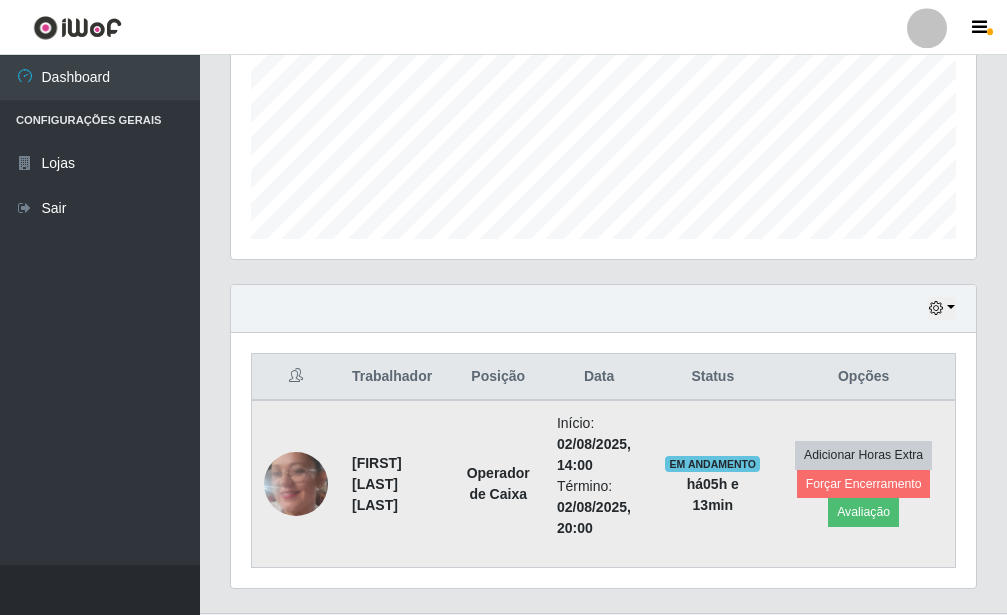 scroll, scrollTop: 524, scrollLeft: 0, axis: vertical 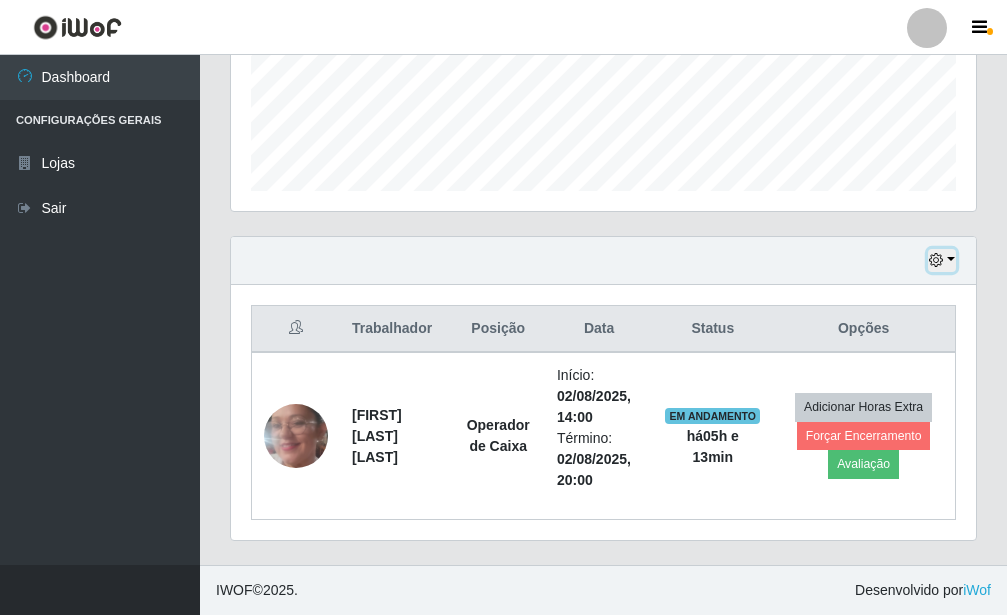 click at bounding box center [942, 260] 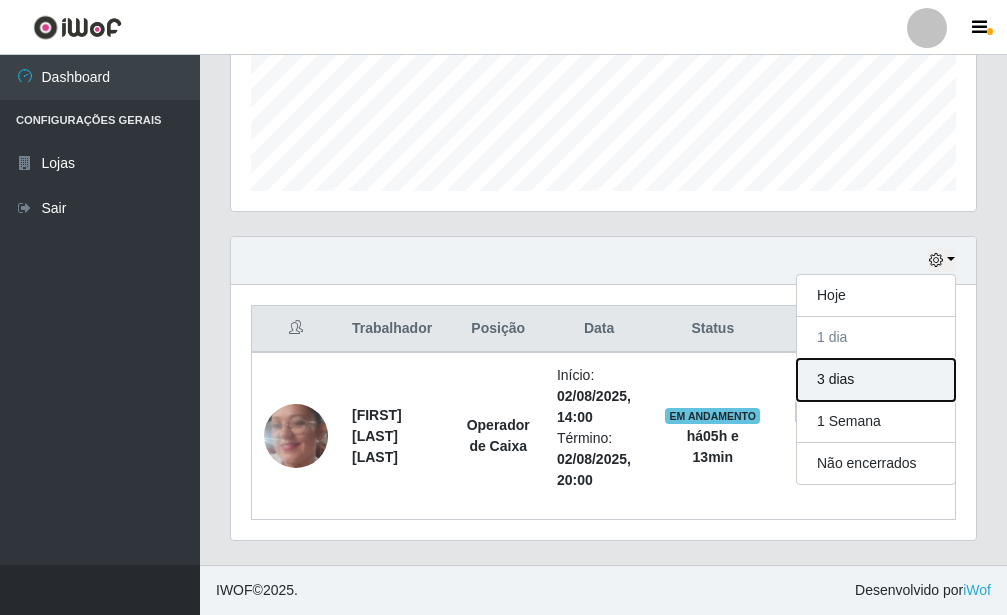 click on "3 dias" at bounding box center [876, 380] 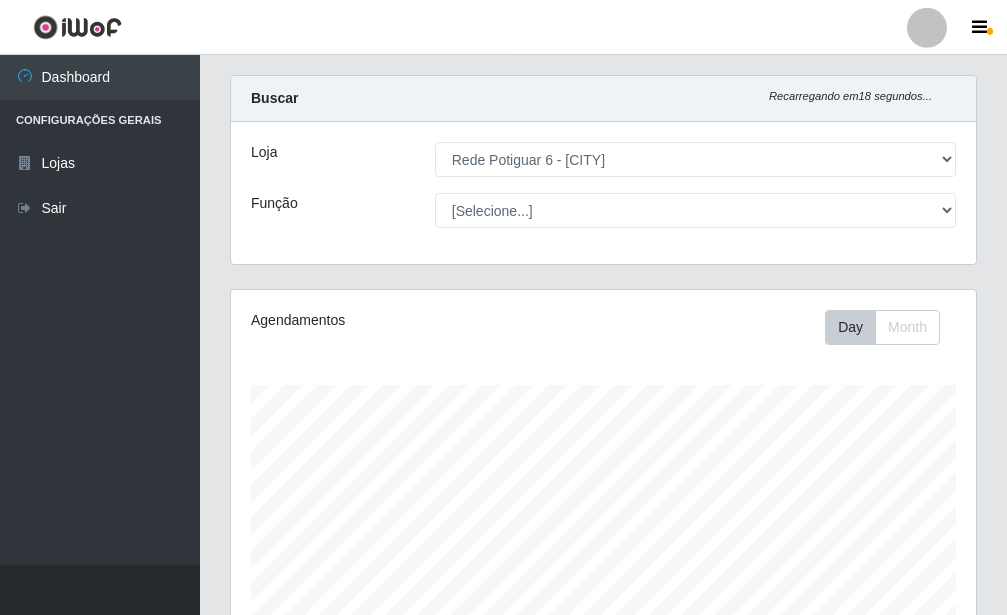 scroll, scrollTop: 0, scrollLeft: 0, axis: both 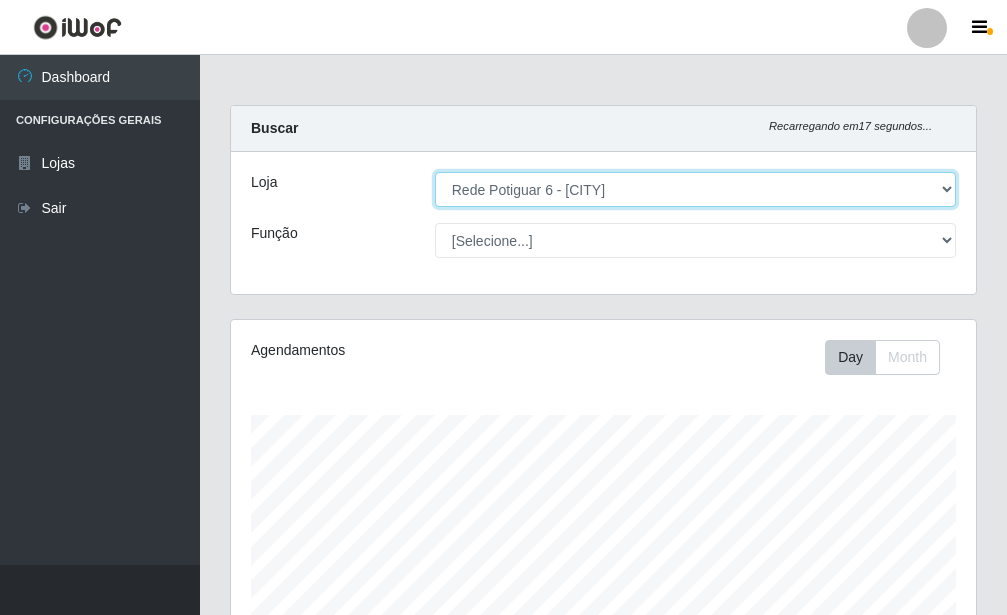click on "[Selecione...] Rede Potiguar 6 - [CITY]" at bounding box center [695, 189] 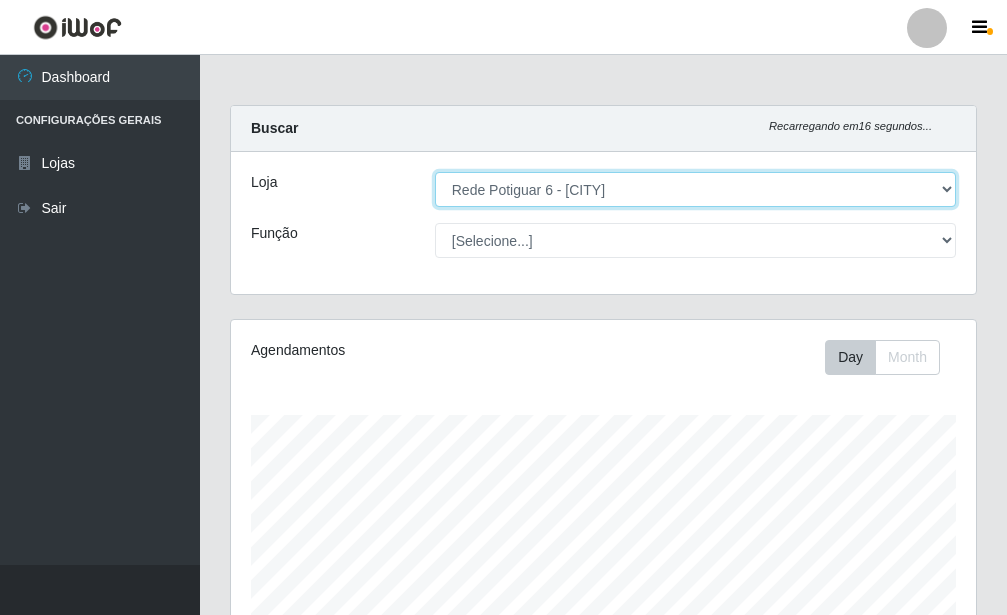 click on "Rede Potiguar 6 - [CITY]" at bounding box center [0, 0] 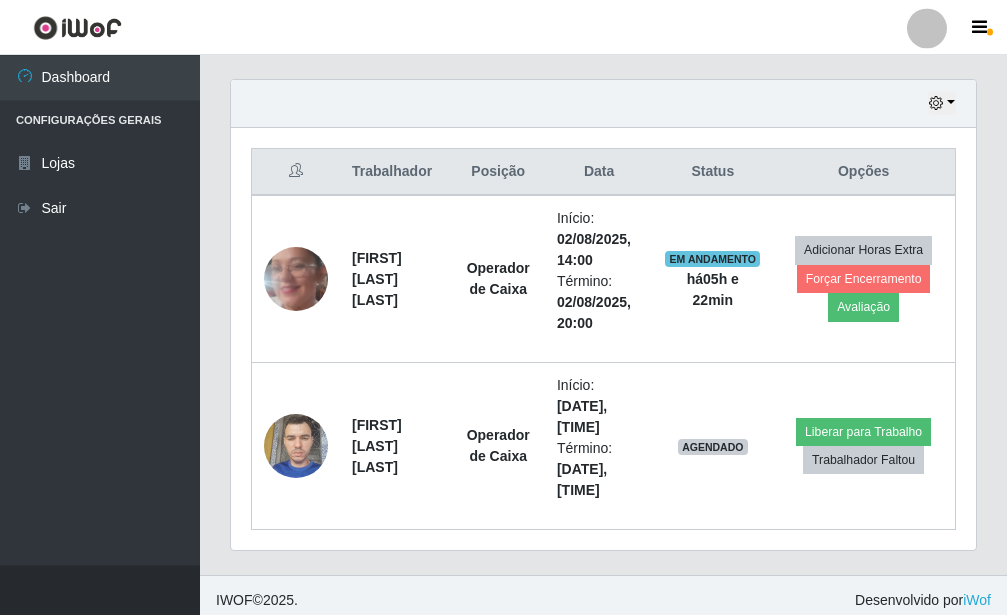 scroll, scrollTop: 385, scrollLeft: 0, axis: vertical 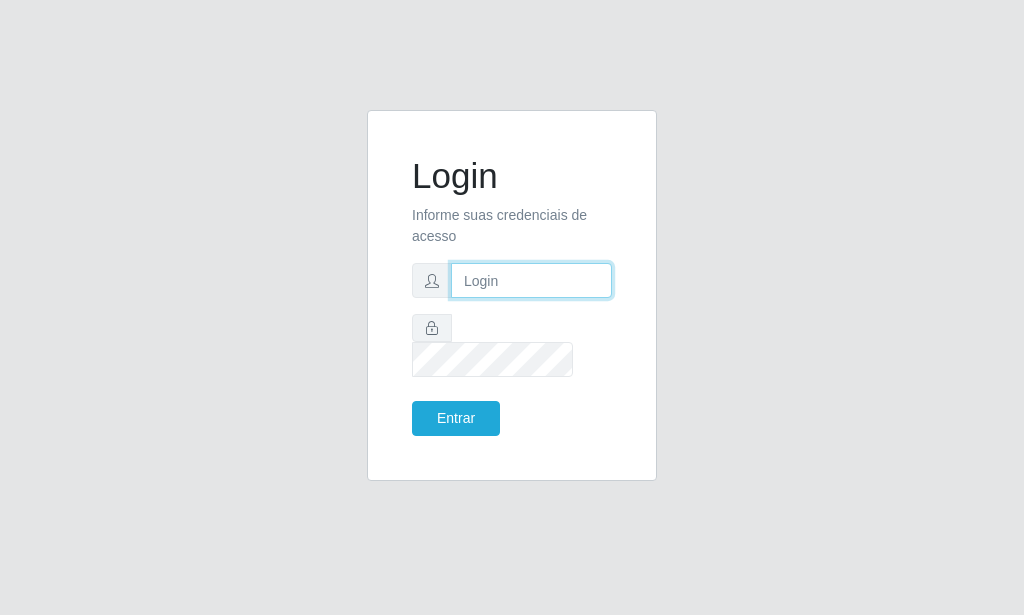 click at bounding box center [531, 280] 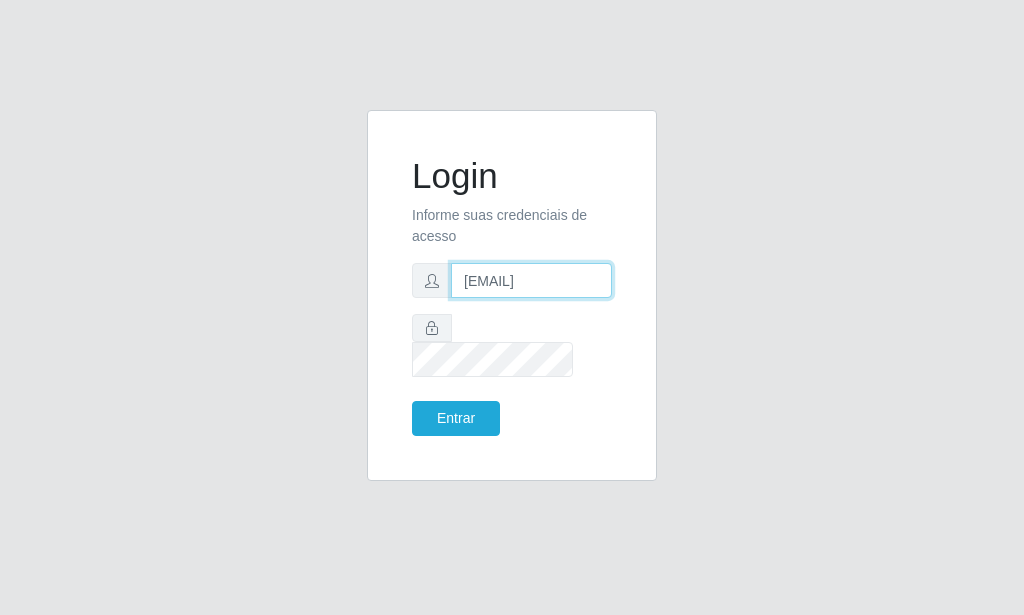 scroll, scrollTop: 0, scrollLeft: 2, axis: horizontal 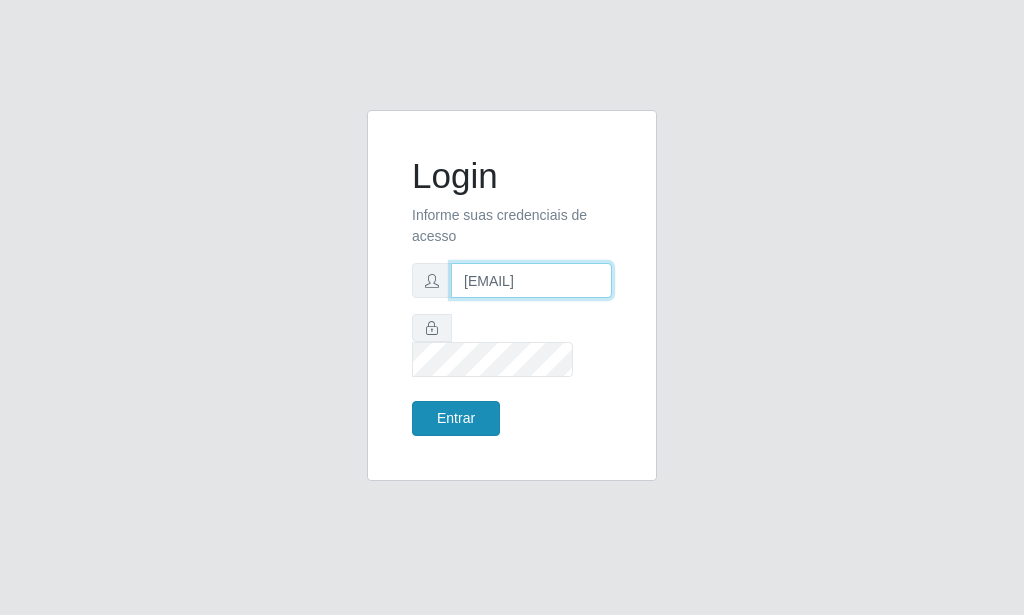 type on "[EMAIL]" 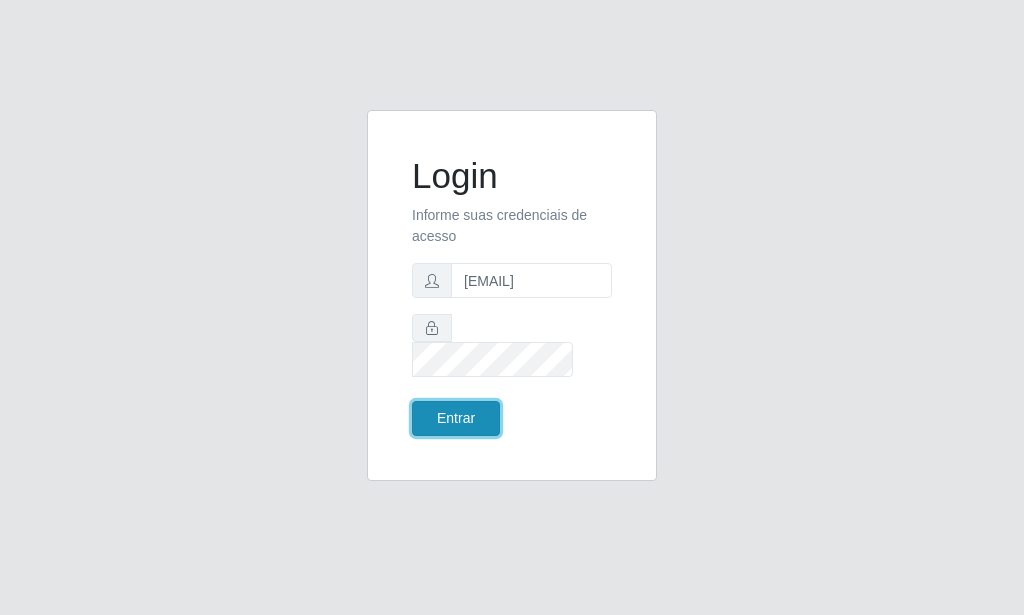click on "Entrar" at bounding box center [456, 418] 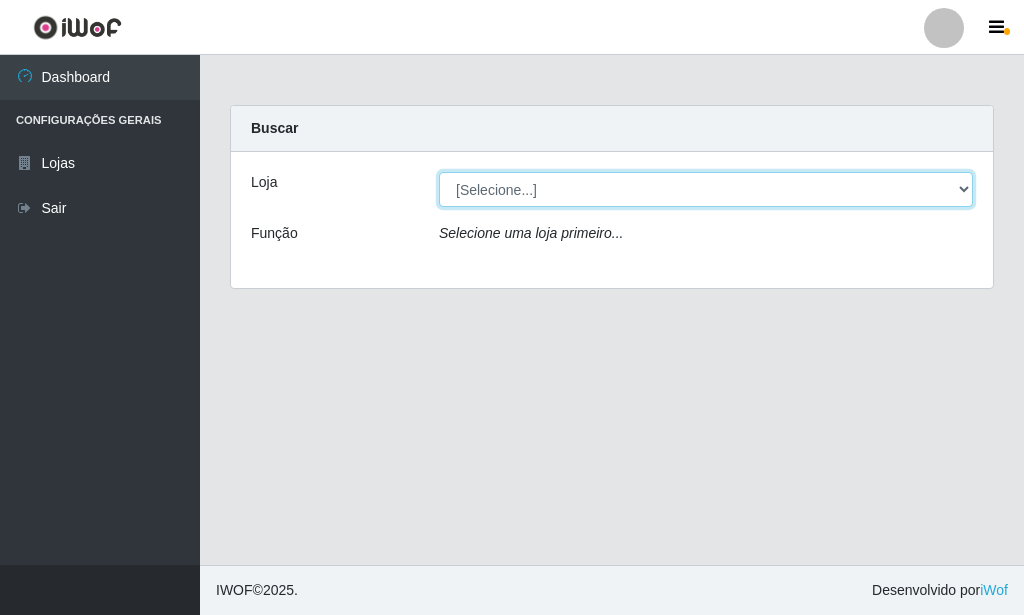 click on "[Selecione...] Rede Potiguar 6 - [CITY]" at bounding box center [706, 189] 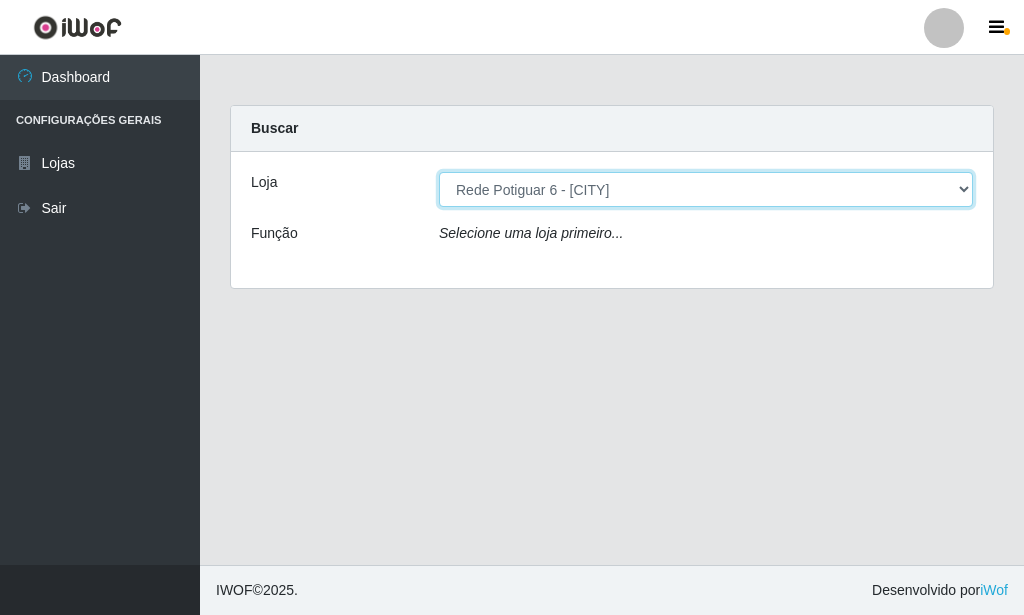 click on "Rede Potiguar 6 - [CITY]" at bounding box center [0, 0] 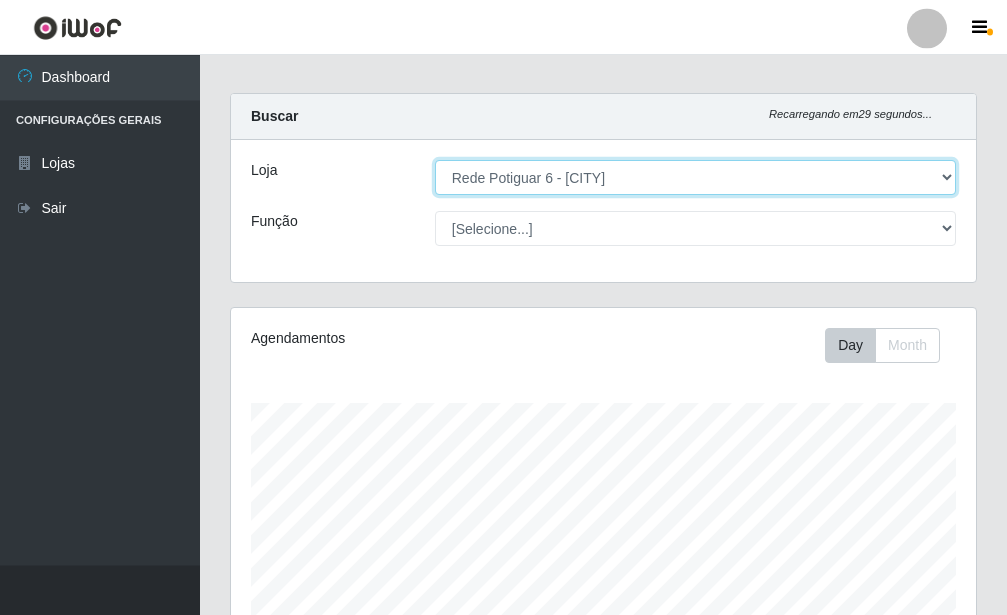 scroll, scrollTop: 101, scrollLeft: 0, axis: vertical 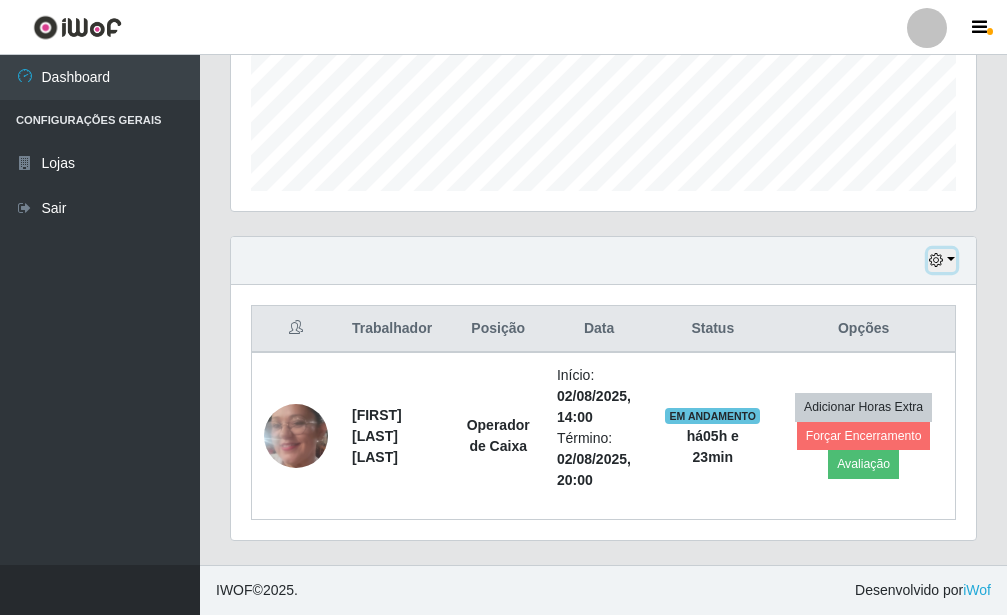 click at bounding box center (942, 260) 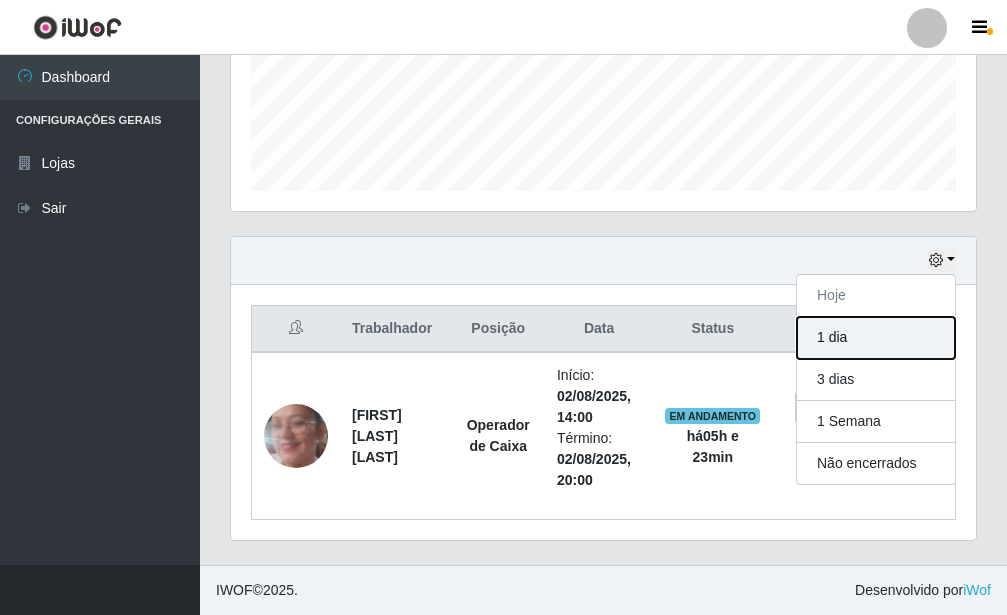 click on "1 dia" at bounding box center [876, 338] 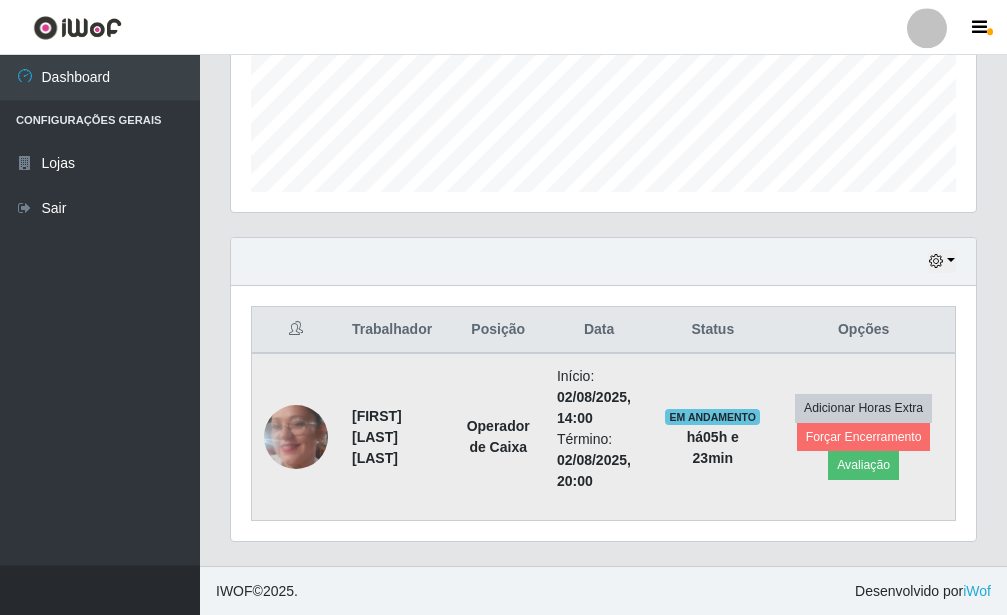 scroll, scrollTop: 524, scrollLeft: 0, axis: vertical 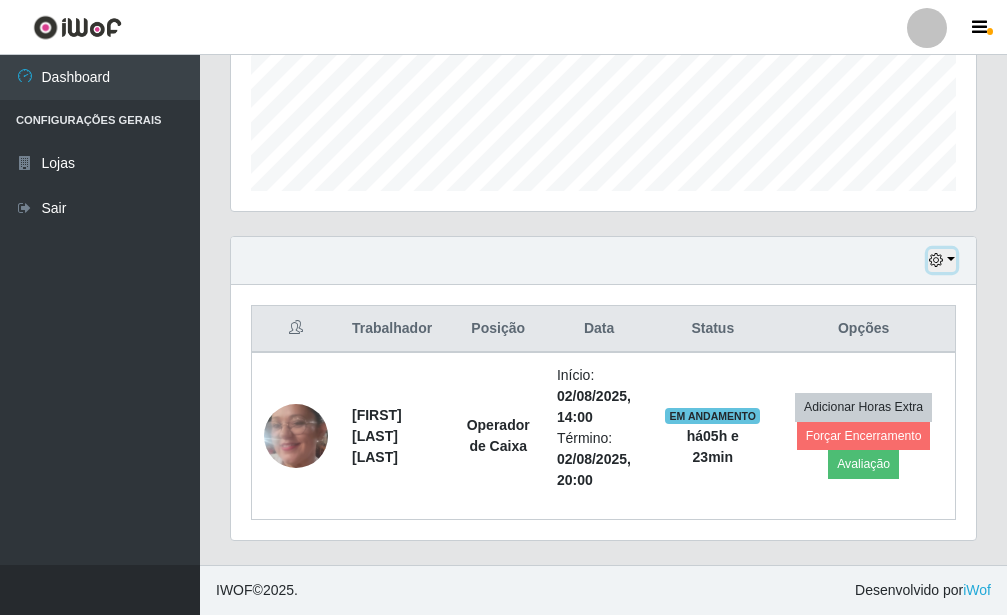 click at bounding box center [942, 260] 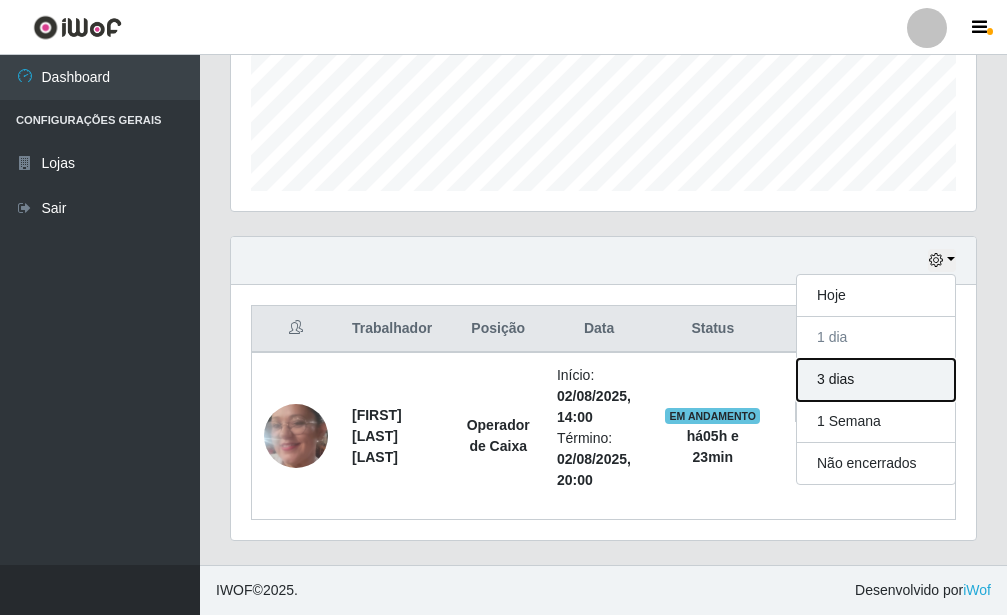 click on "3 dias" at bounding box center [876, 380] 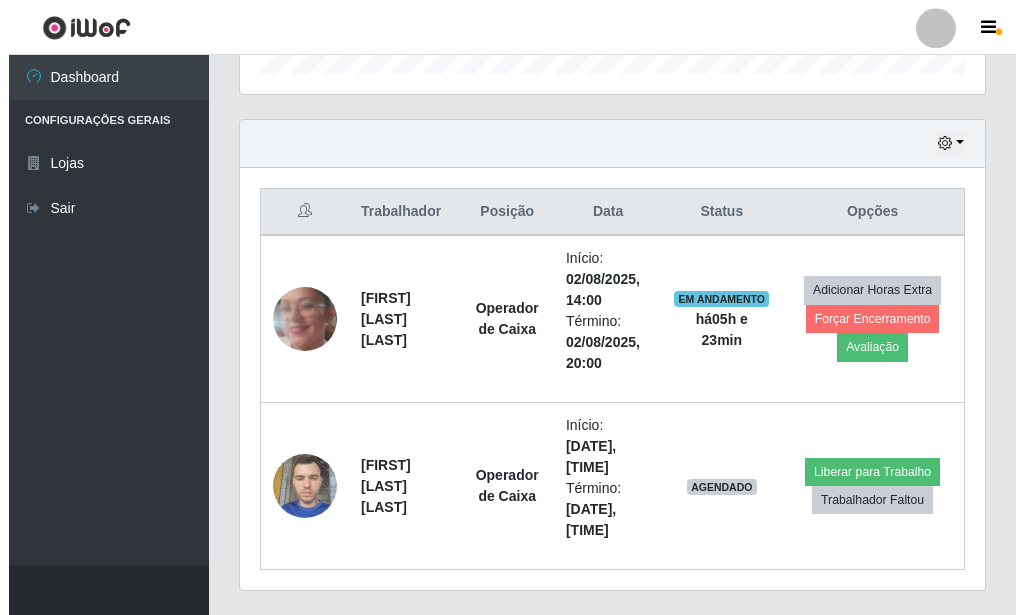 scroll, scrollTop: 691, scrollLeft: 0, axis: vertical 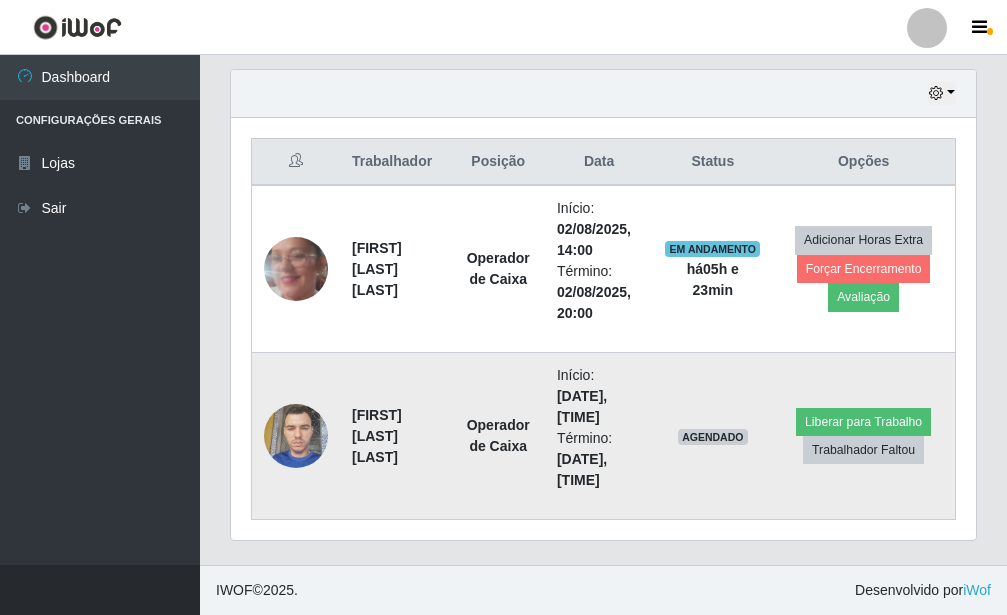 click at bounding box center (296, 435) 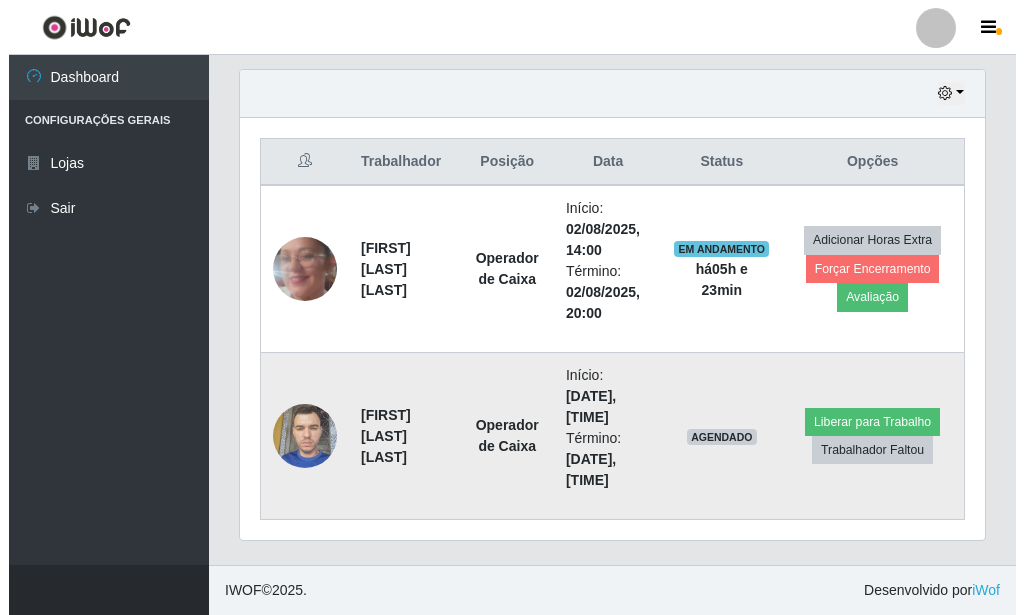 scroll, scrollTop: 999585, scrollLeft: 999255, axis: both 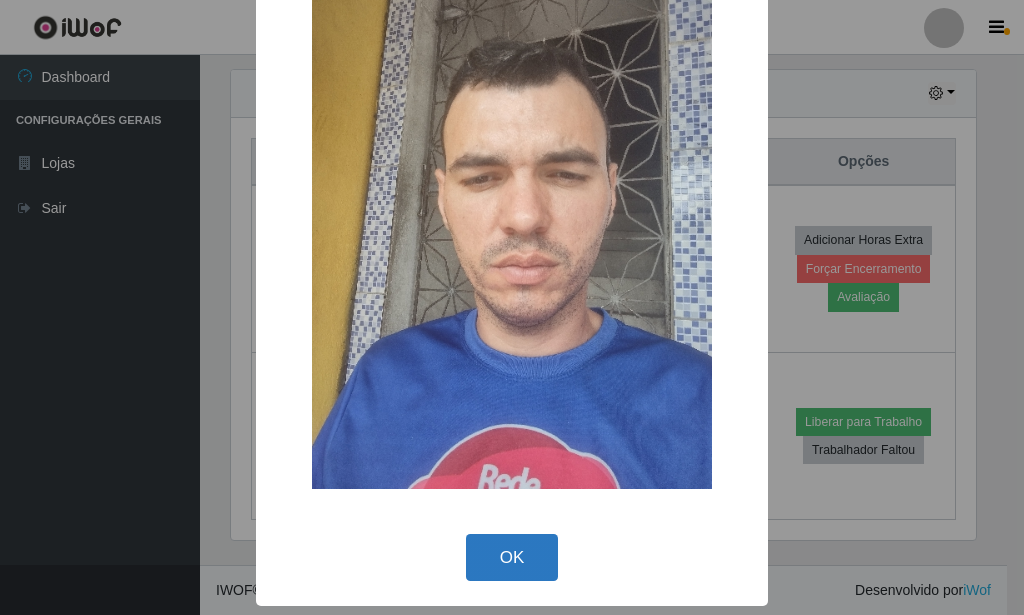 click on "OK" at bounding box center (512, 557) 